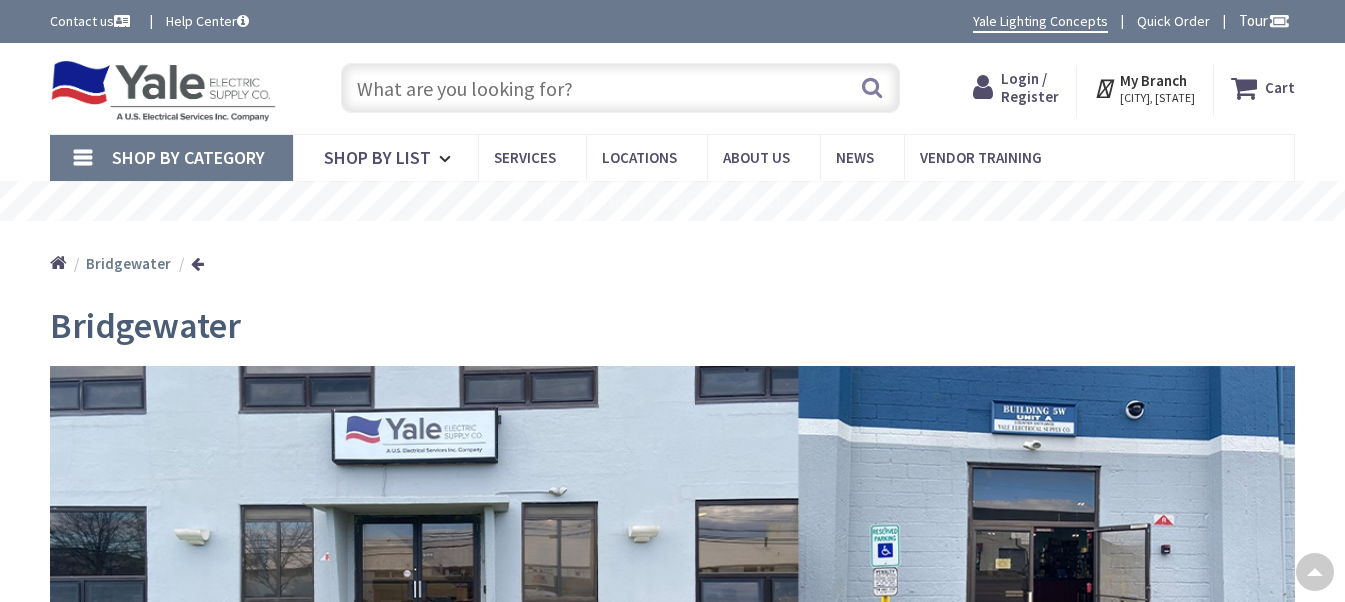 scroll, scrollTop: 300, scrollLeft: 0, axis: vertical 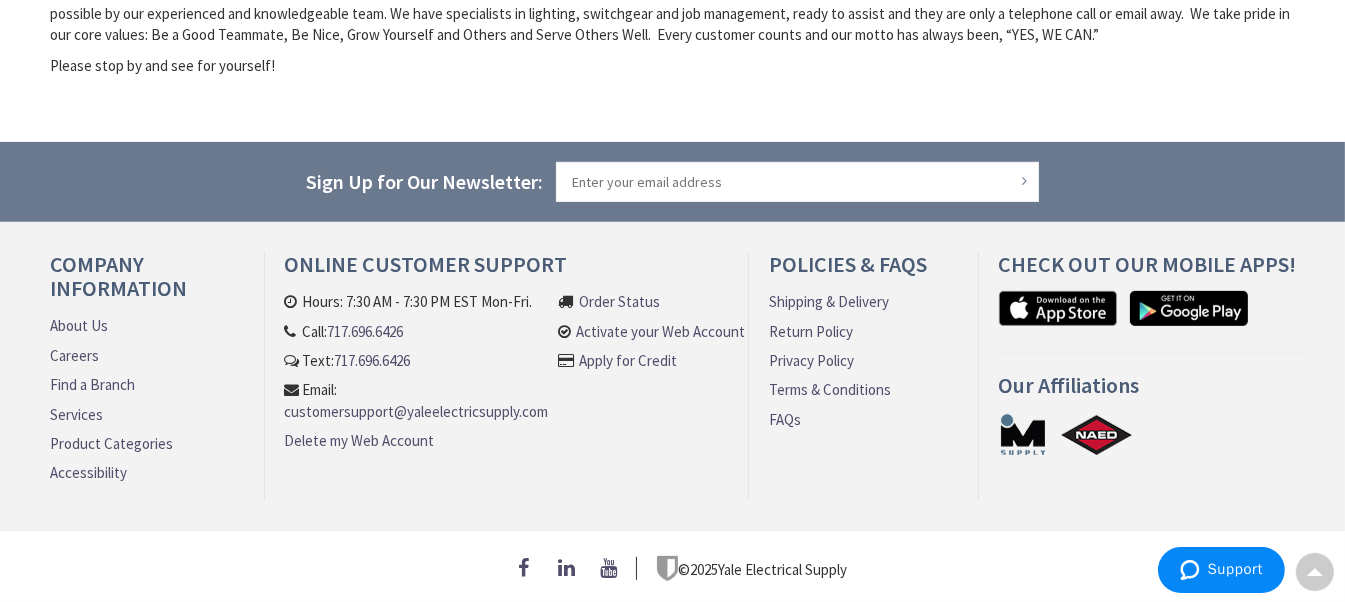 click on "Find a Branch" at bounding box center (92, 384) 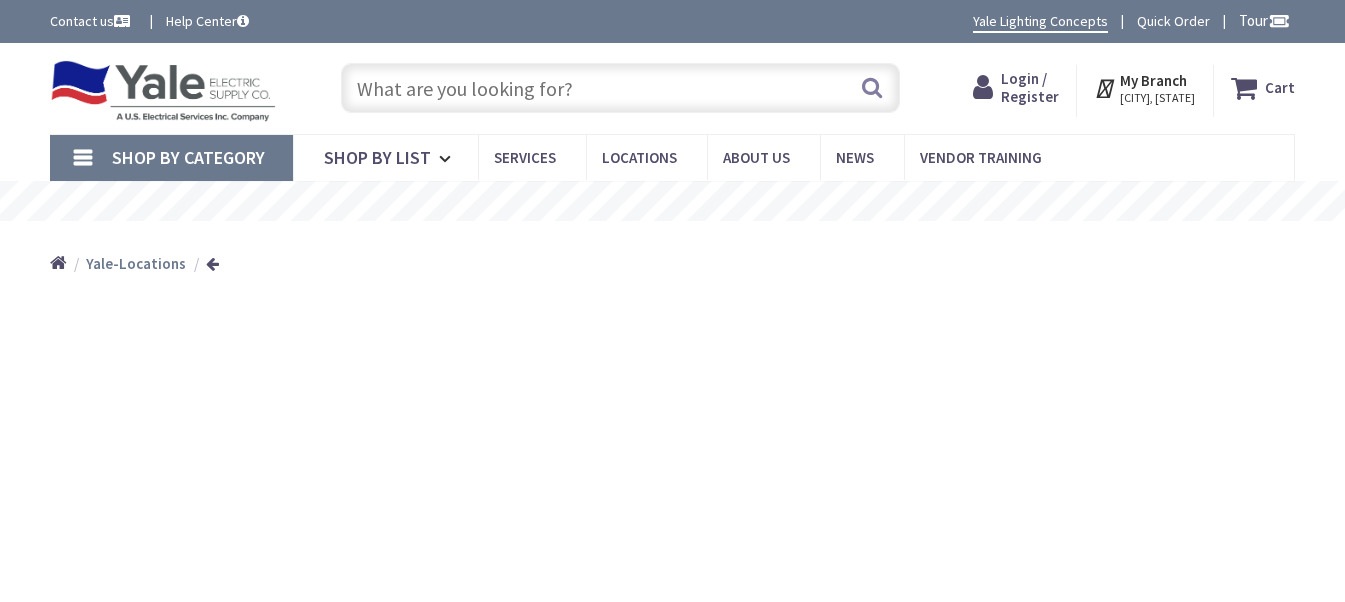 scroll, scrollTop: 0, scrollLeft: 0, axis: both 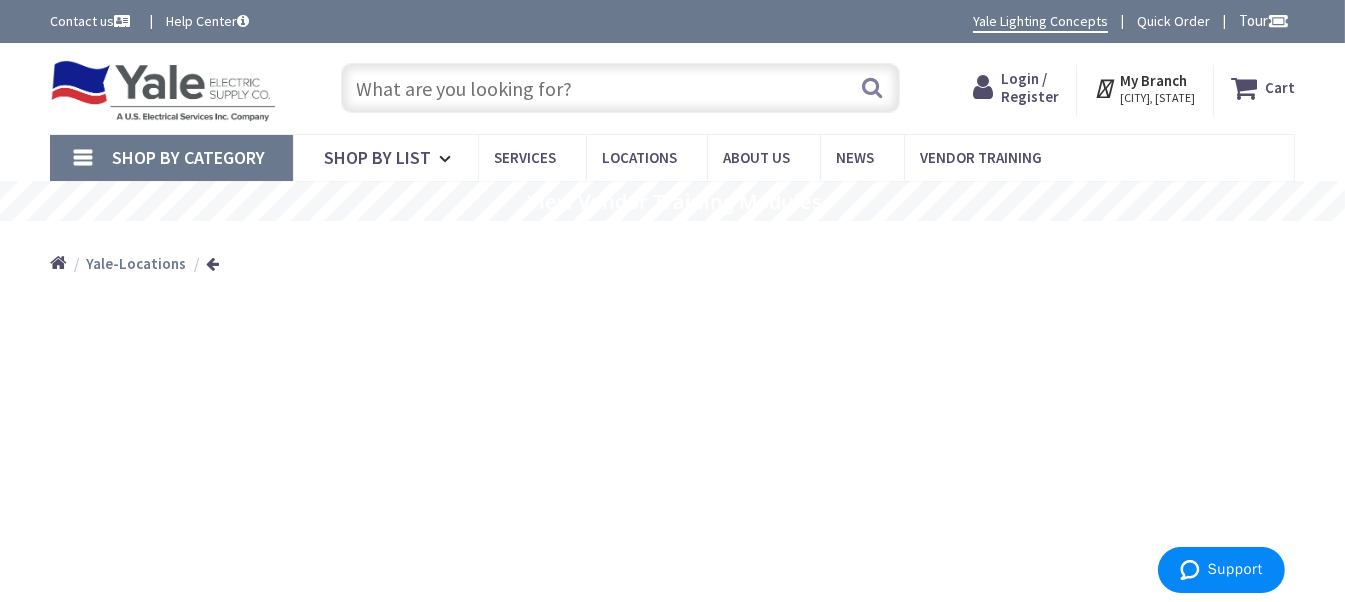 click on "My Branch" at bounding box center (1153, 80) 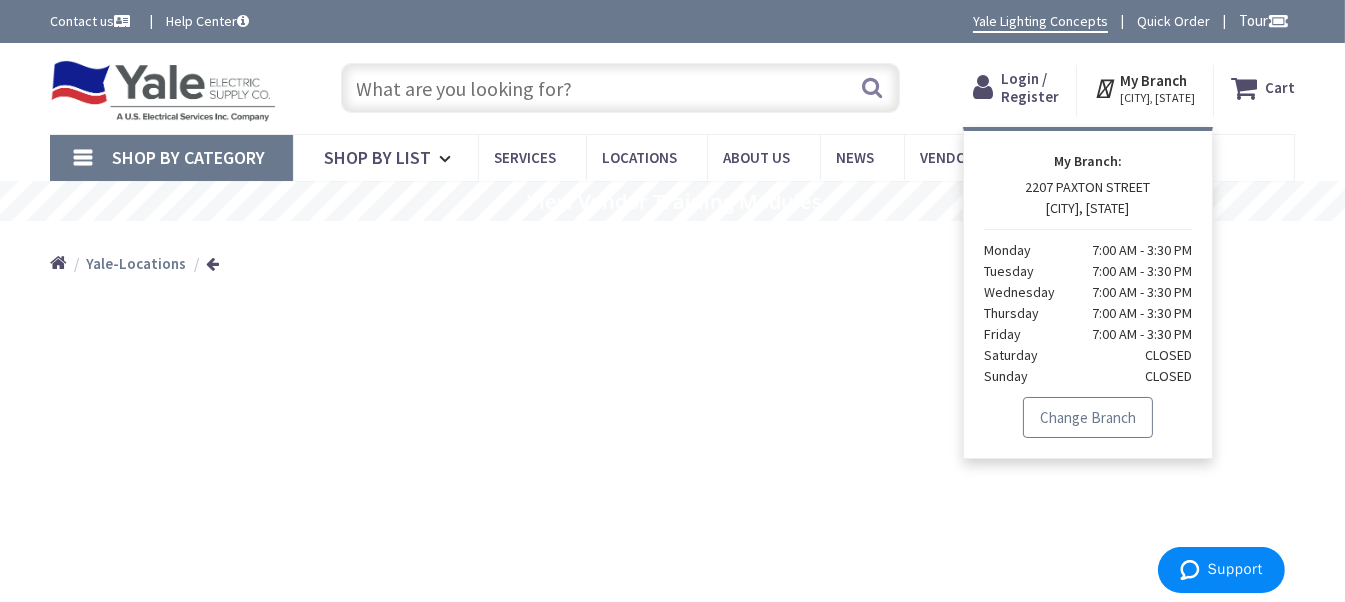 click on "Change Branch" at bounding box center (1088, 418) 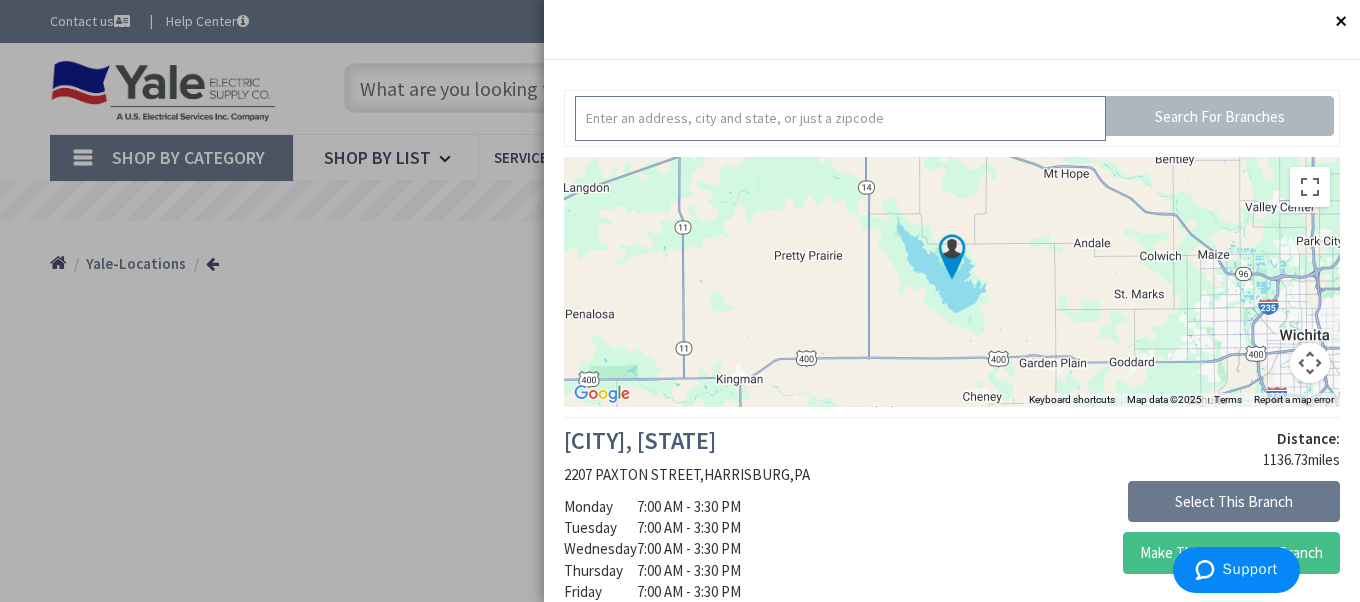 click at bounding box center (840, 118) 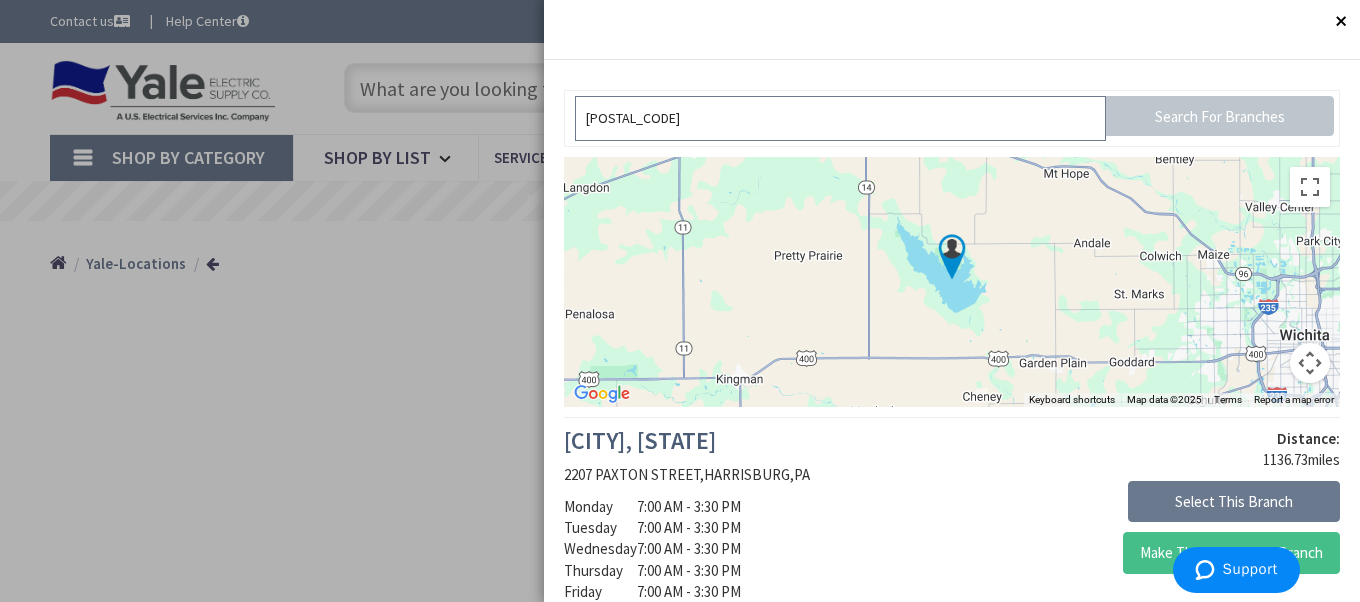 type on "08876" 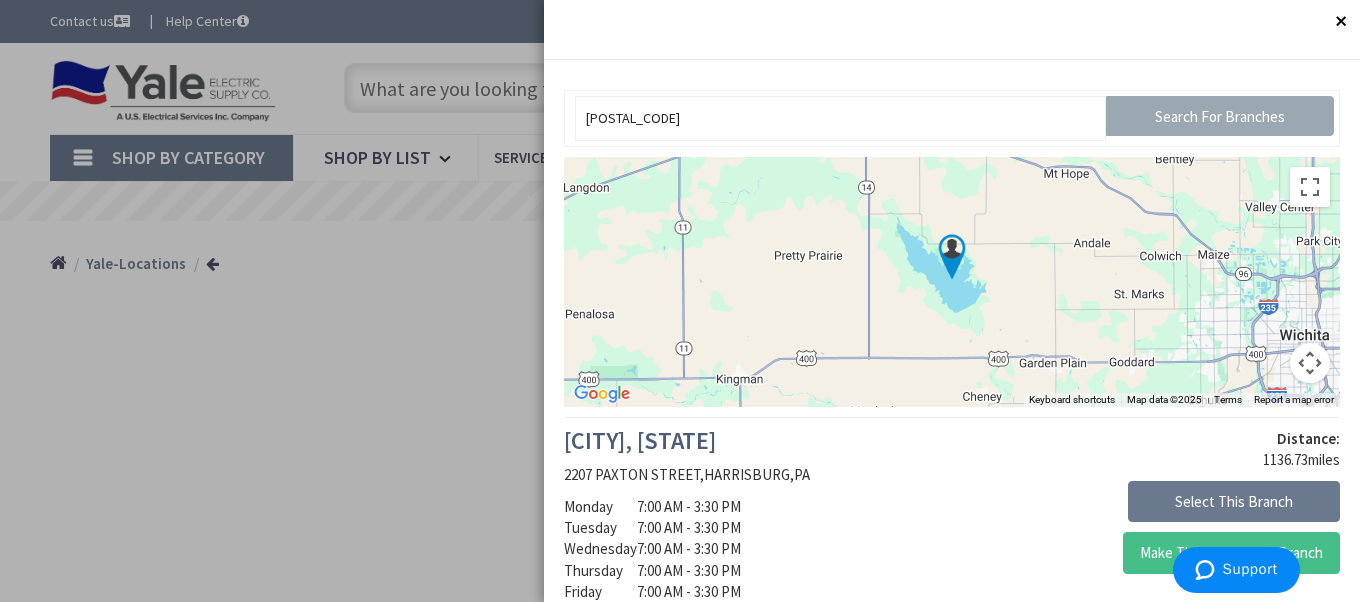 click on "Search For Branches" at bounding box center [1220, 116] 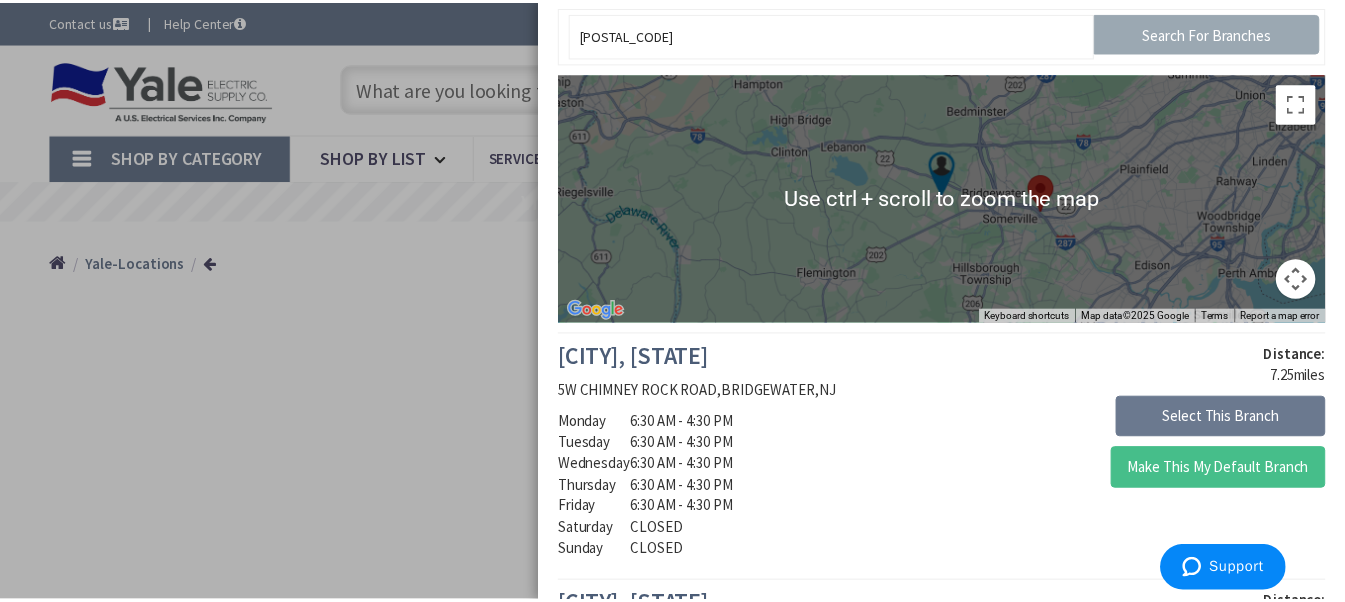 scroll, scrollTop: 99, scrollLeft: 0, axis: vertical 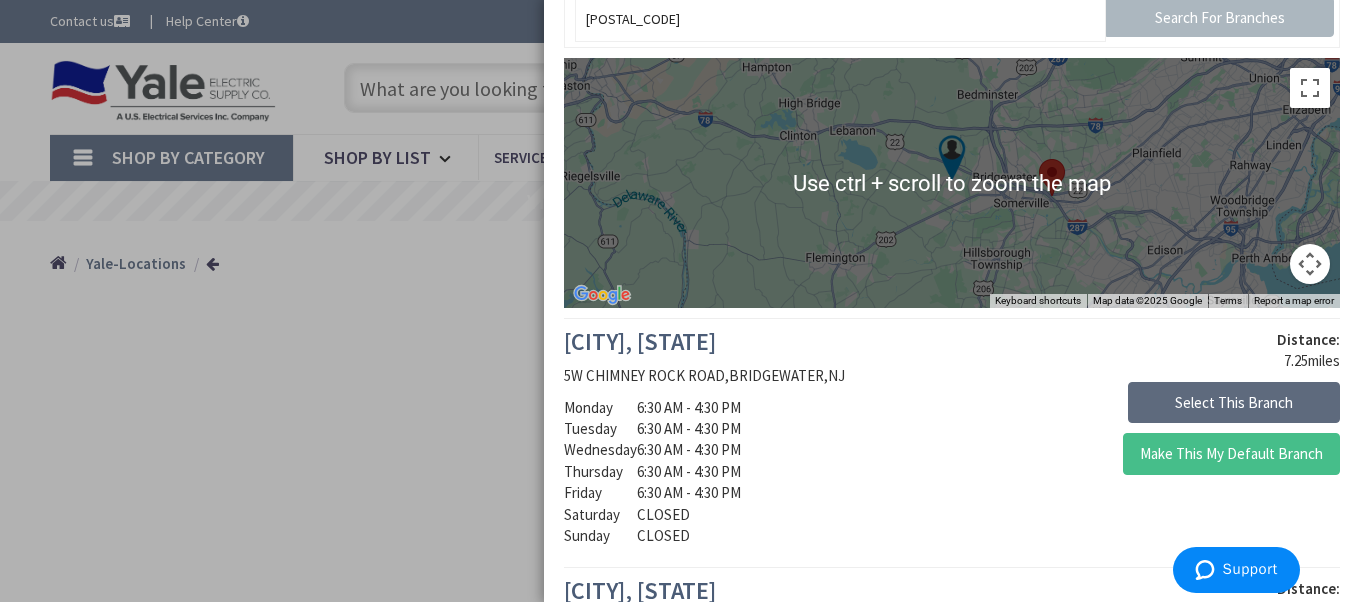 click on "Select This Branch" at bounding box center (1234, 403) 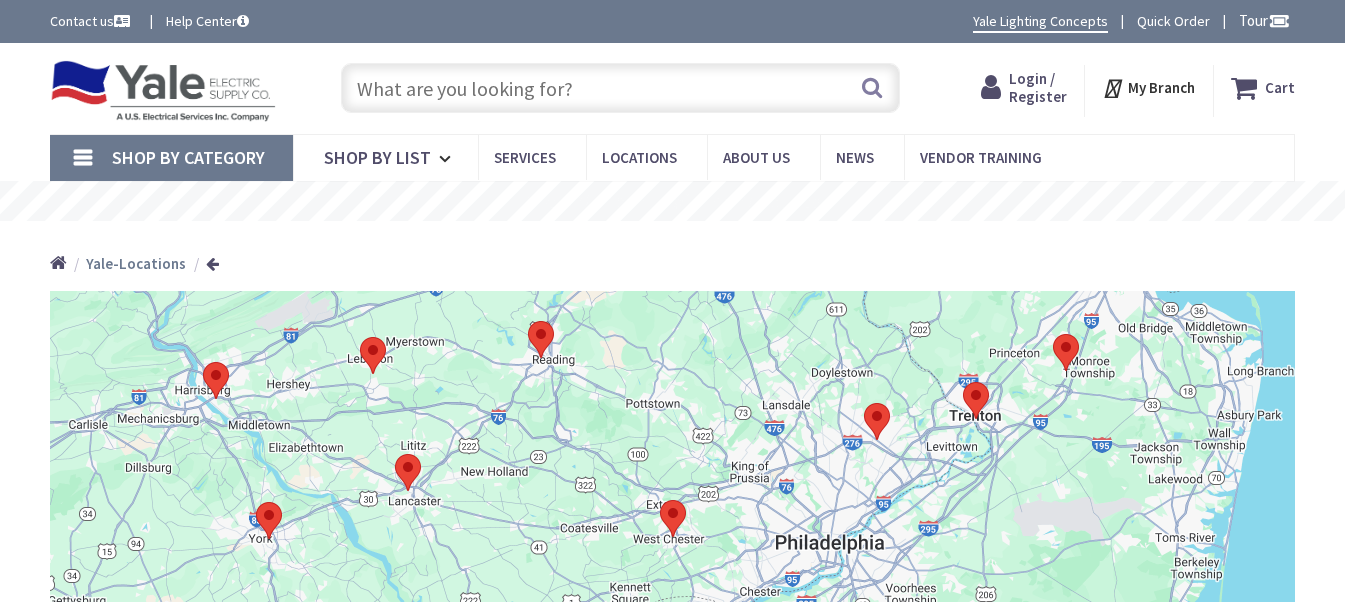scroll, scrollTop: 0, scrollLeft: 0, axis: both 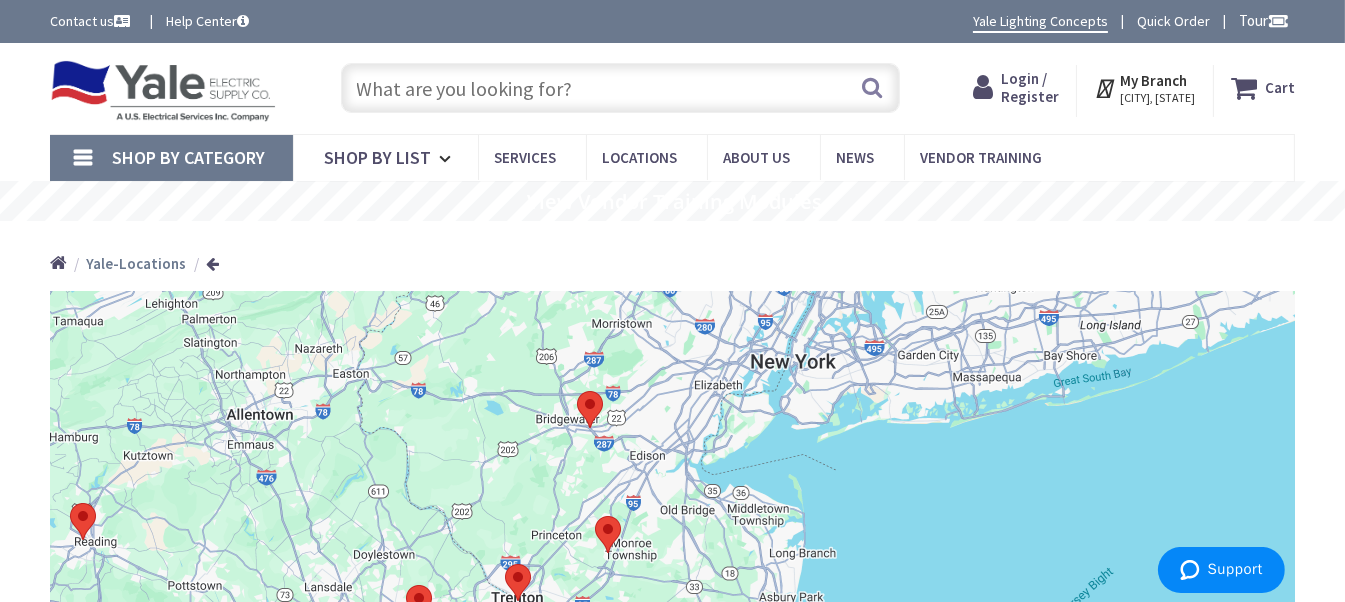 drag, startPoint x: 1021, startPoint y: 460, endPoint x: 543, endPoint y: 572, distance: 490.946 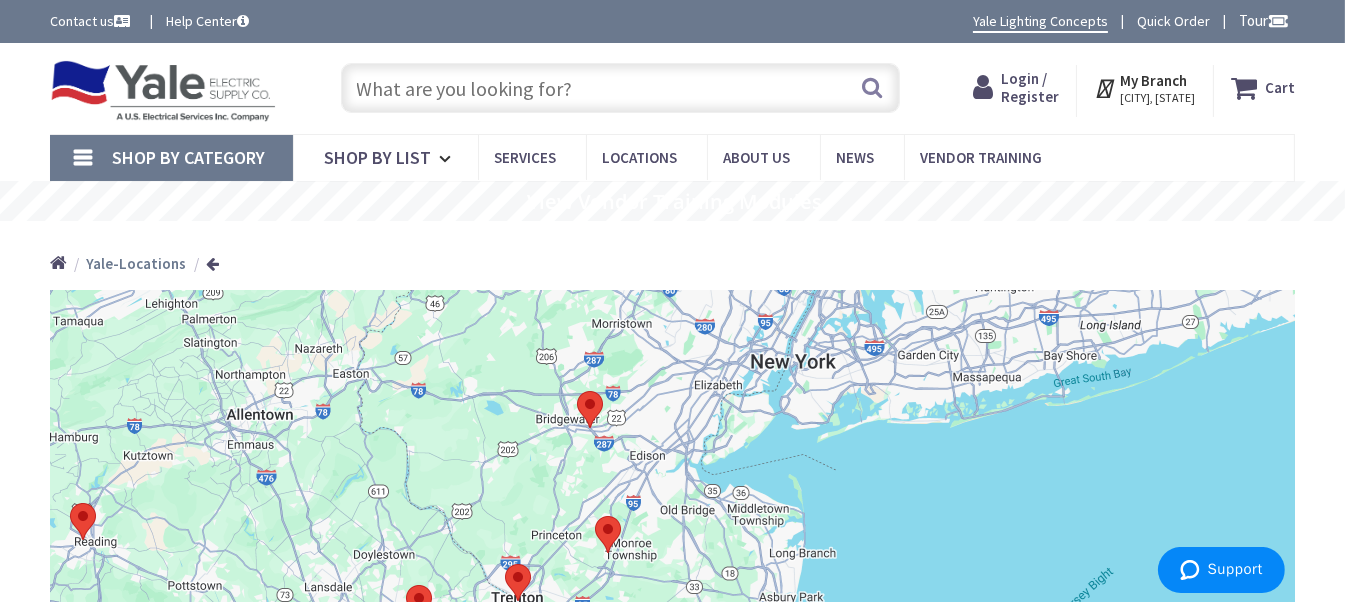 click at bounding box center [577, 391] 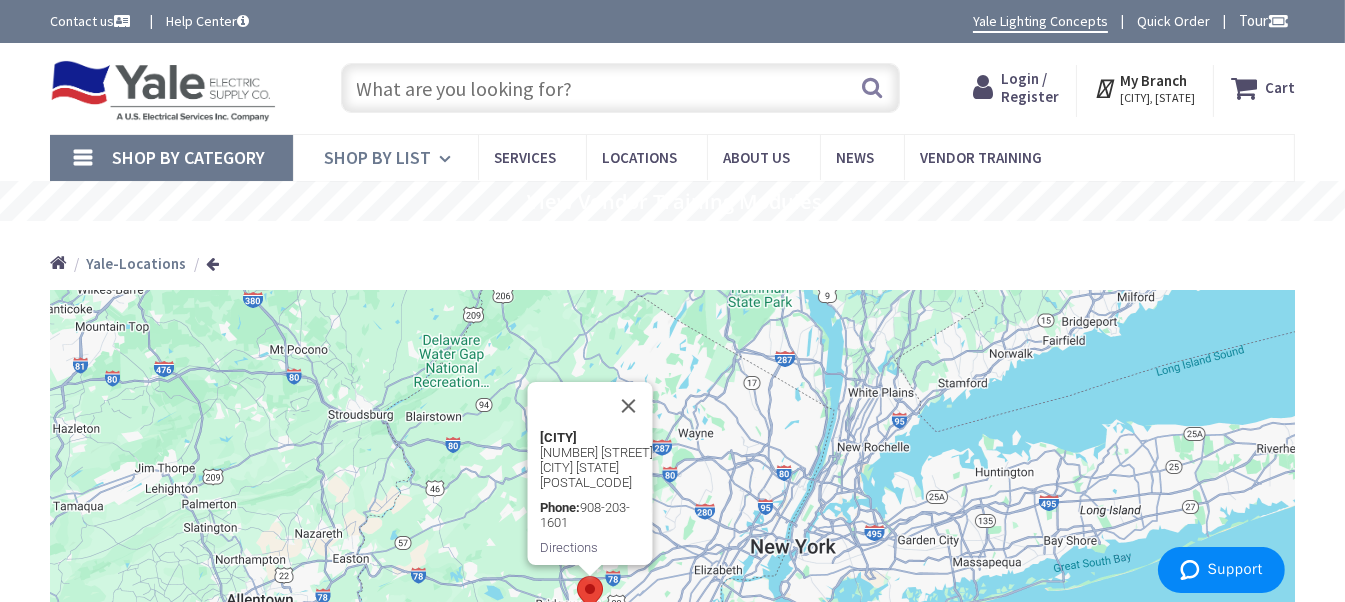 click on "Shop By List" at bounding box center [377, 157] 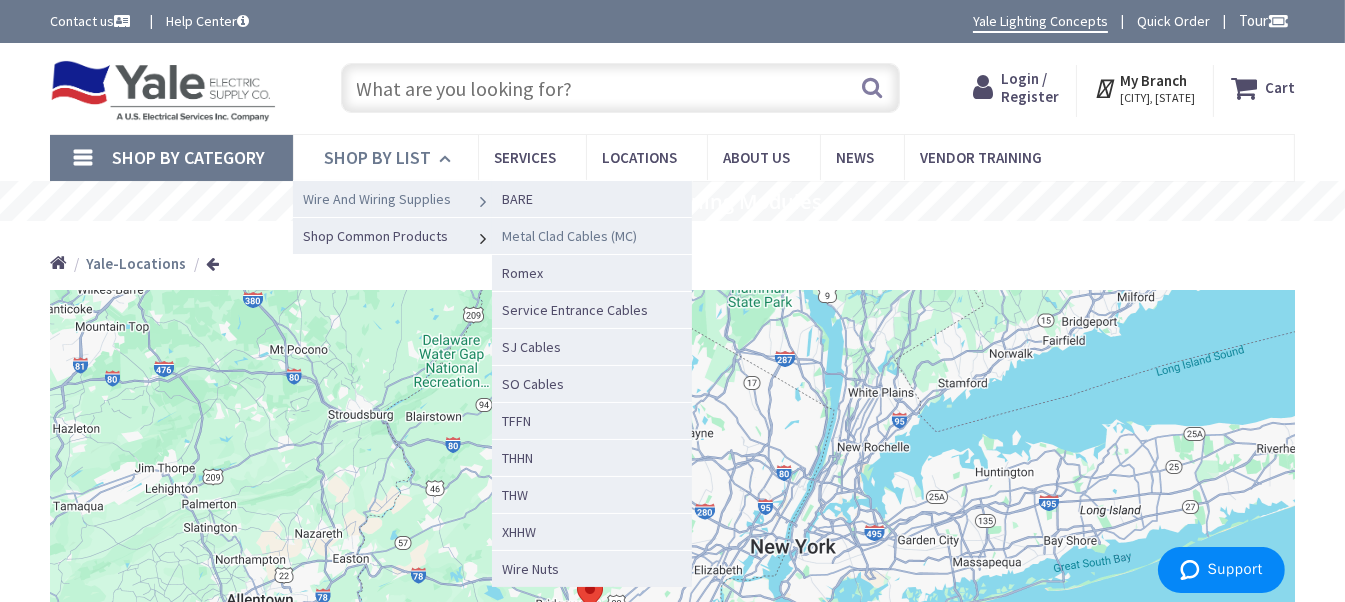 click on "Metal Clad Cables (MC)" at bounding box center (569, 236) 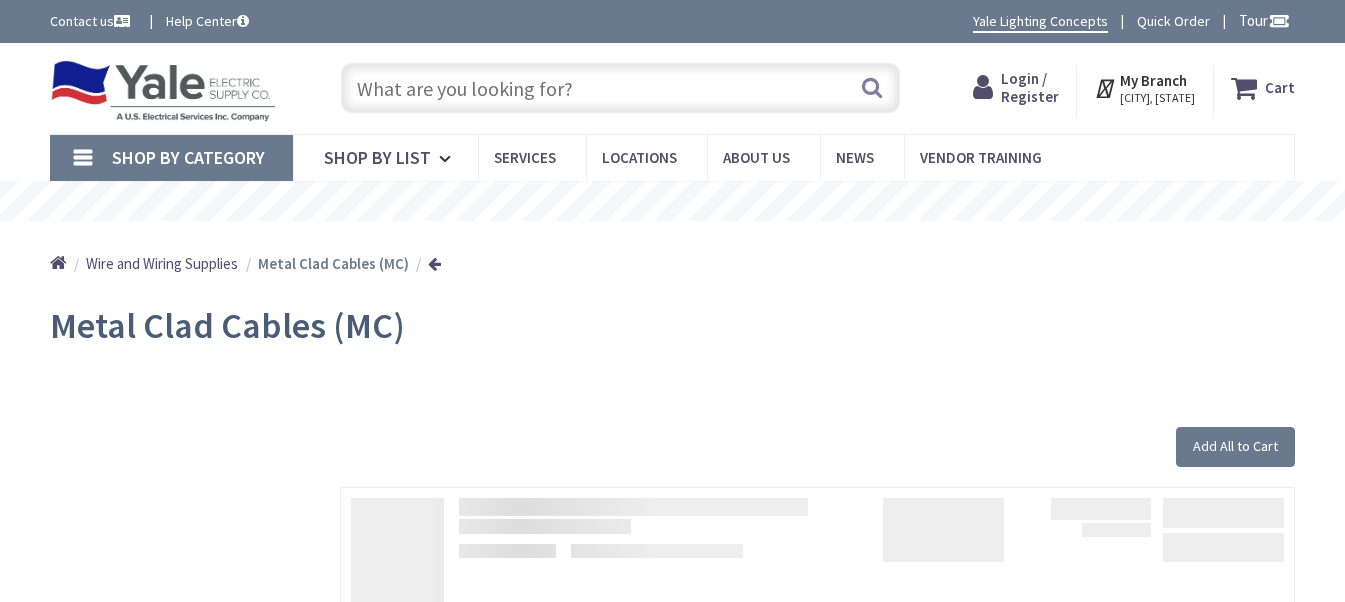 scroll, scrollTop: 0, scrollLeft: 0, axis: both 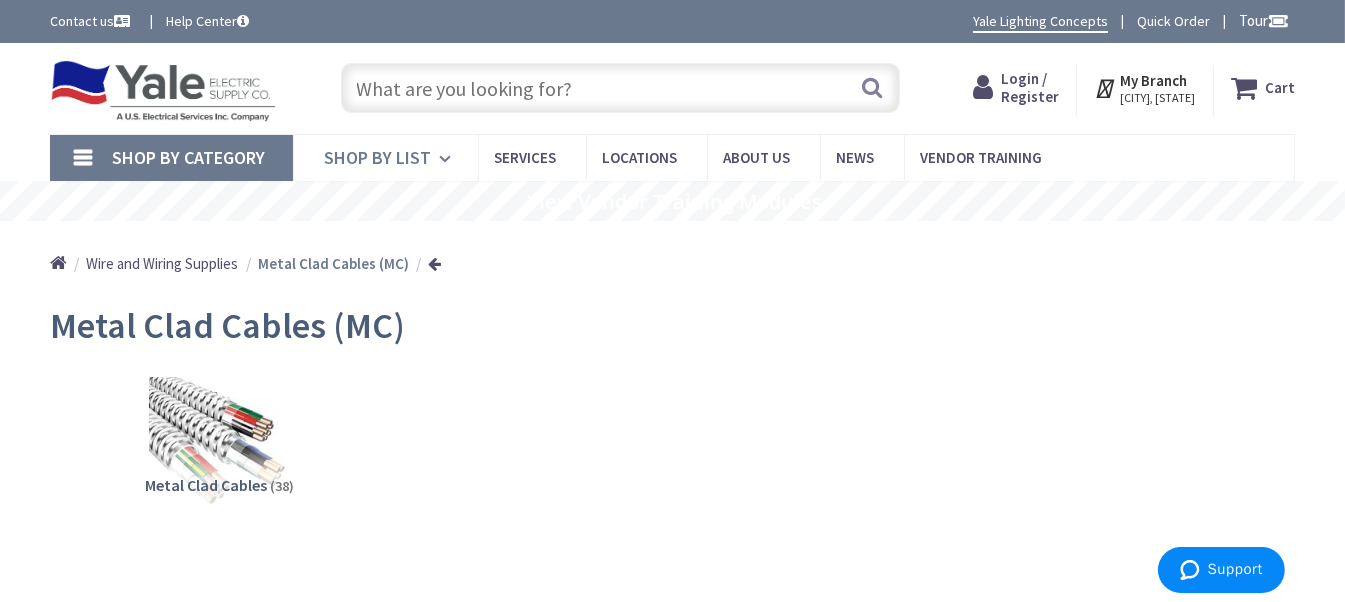click on "Shop By List" at bounding box center [377, 157] 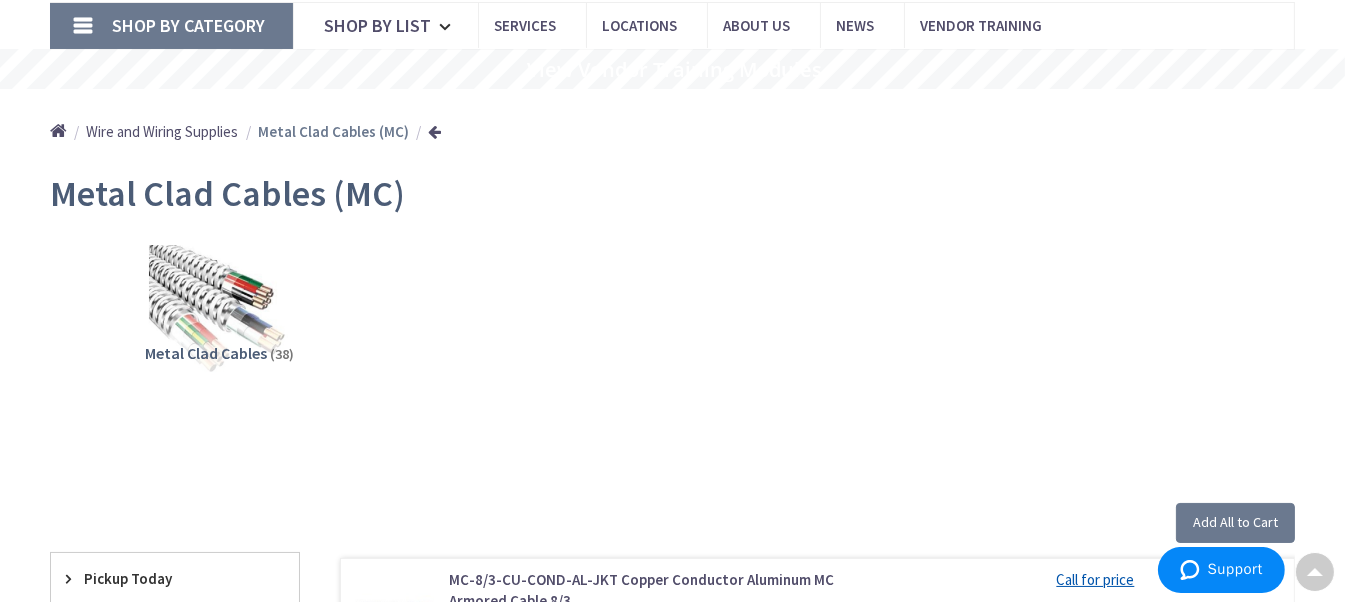 scroll, scrollTop: 99, scrollLeft: 0, axis: vertical 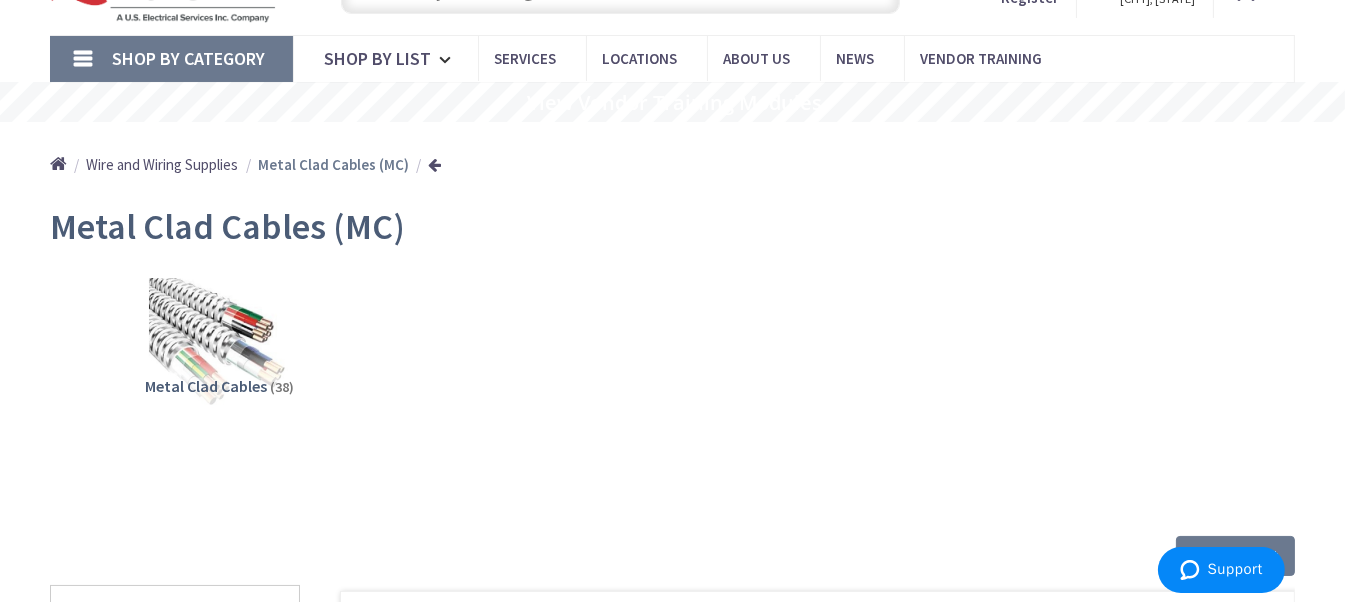 click on "Wire and Wiring Supplies" at bounding box center (162, 164) 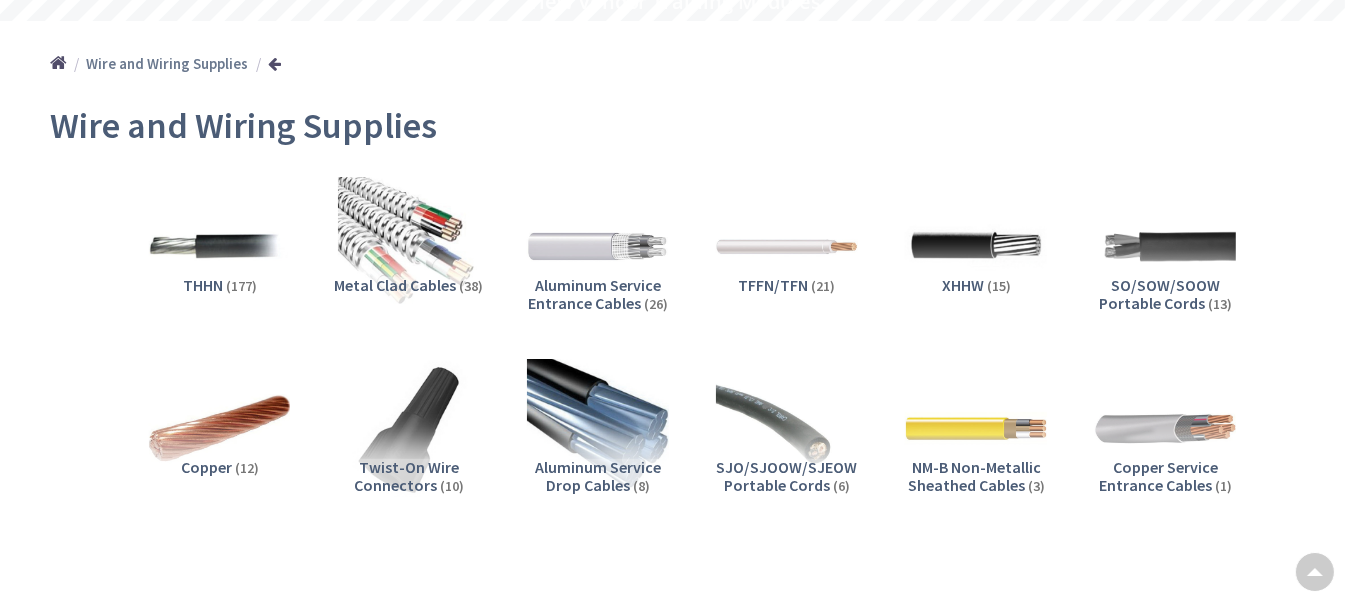 scroll, scrollTop: 200, scrollLeft: 0, axis: vertical 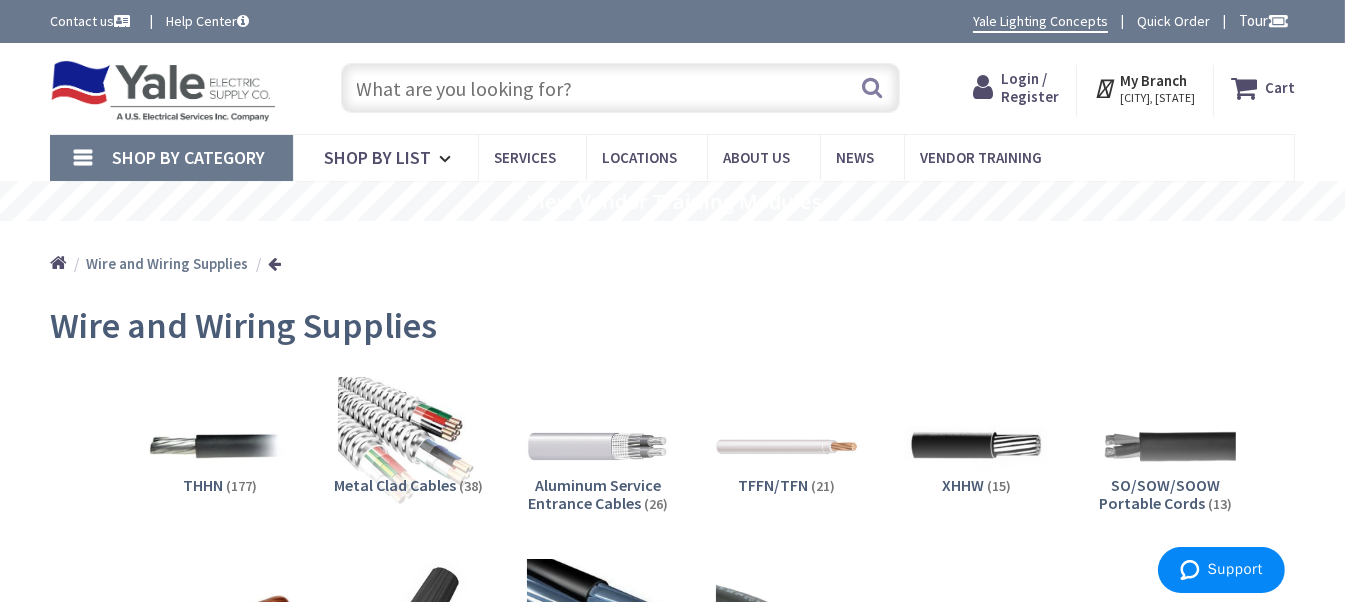 click on "[CITY], [STATE]" at bounding box center [1157, 98] 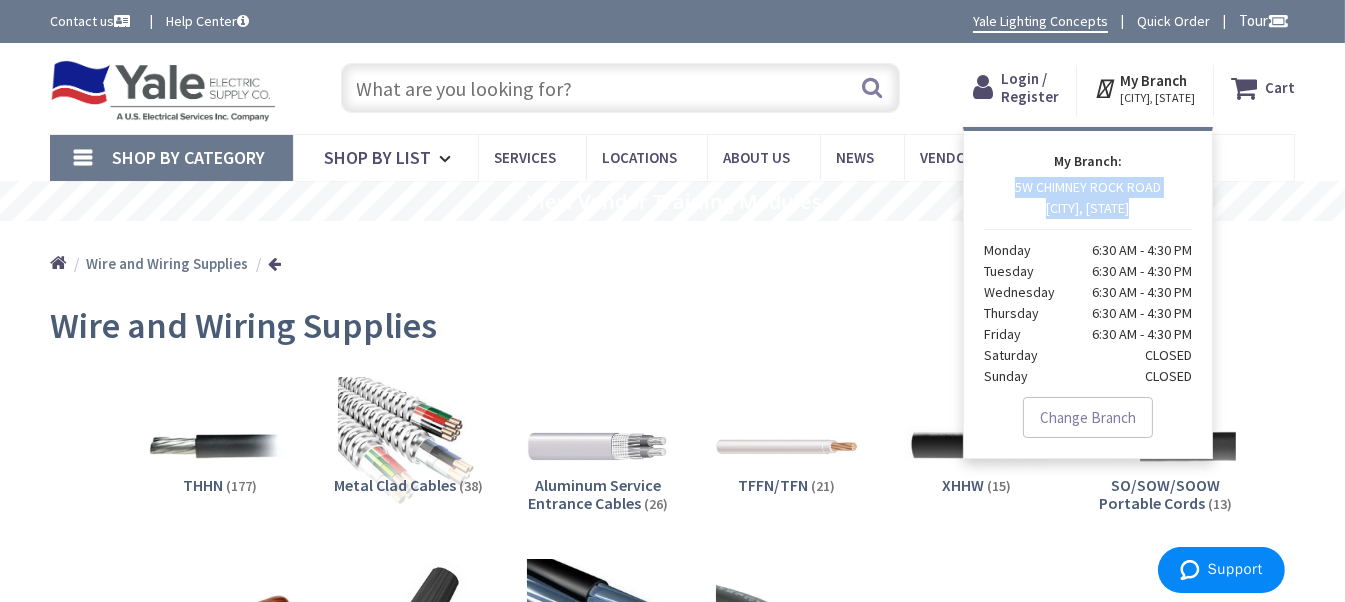 drag, startPoint x: 1013, startPoint y: 184, endPoint x: 1144, endPoint y: 212, distance: 133.95895 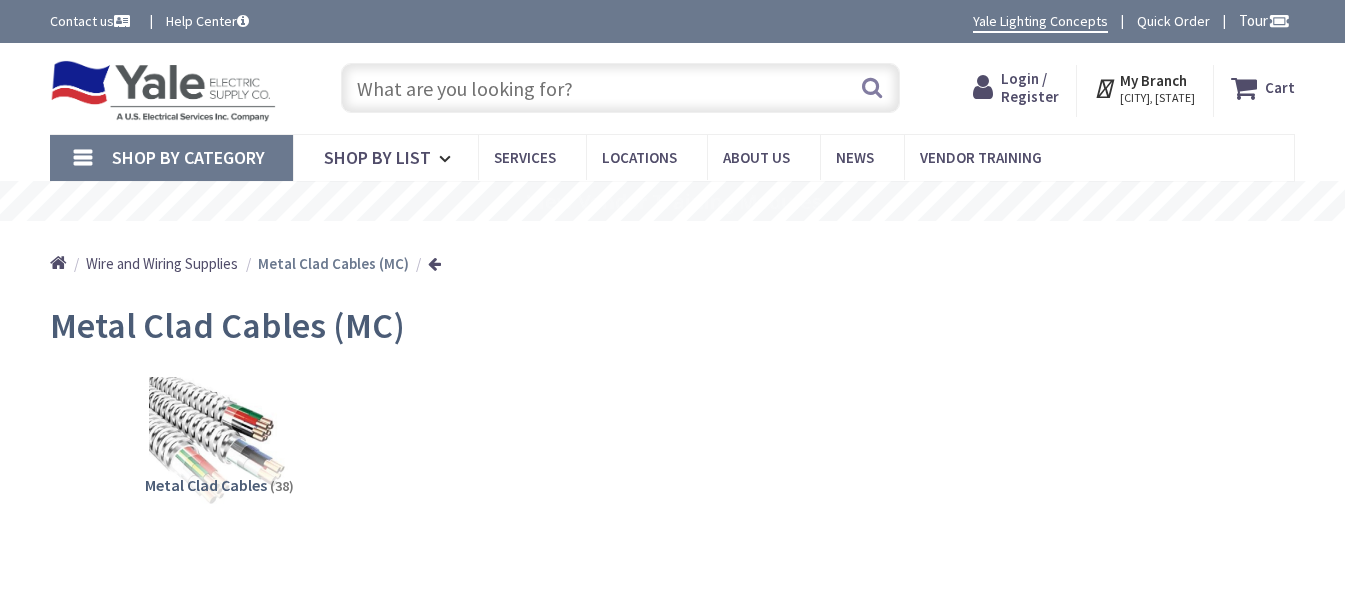 scroll, scrollTop: 99, scrollLeft: 0, axis: vertical 